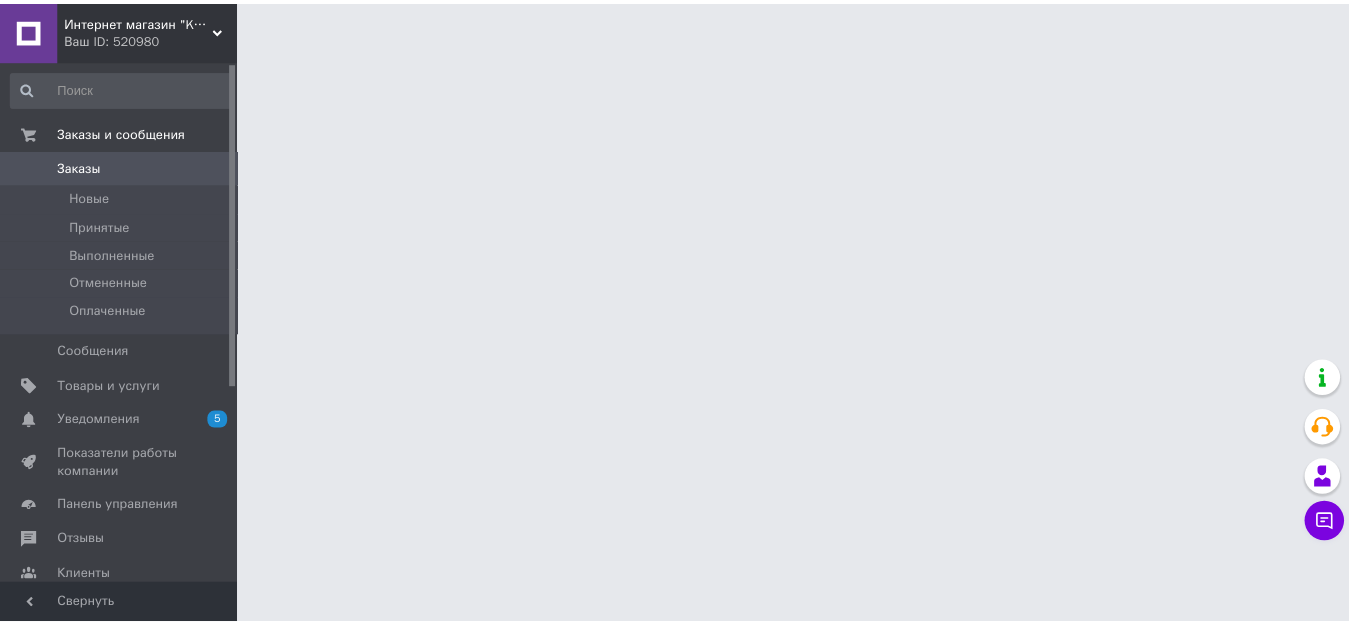 scroll, scrollTop: 0, scrollLeft: 0, axis: both 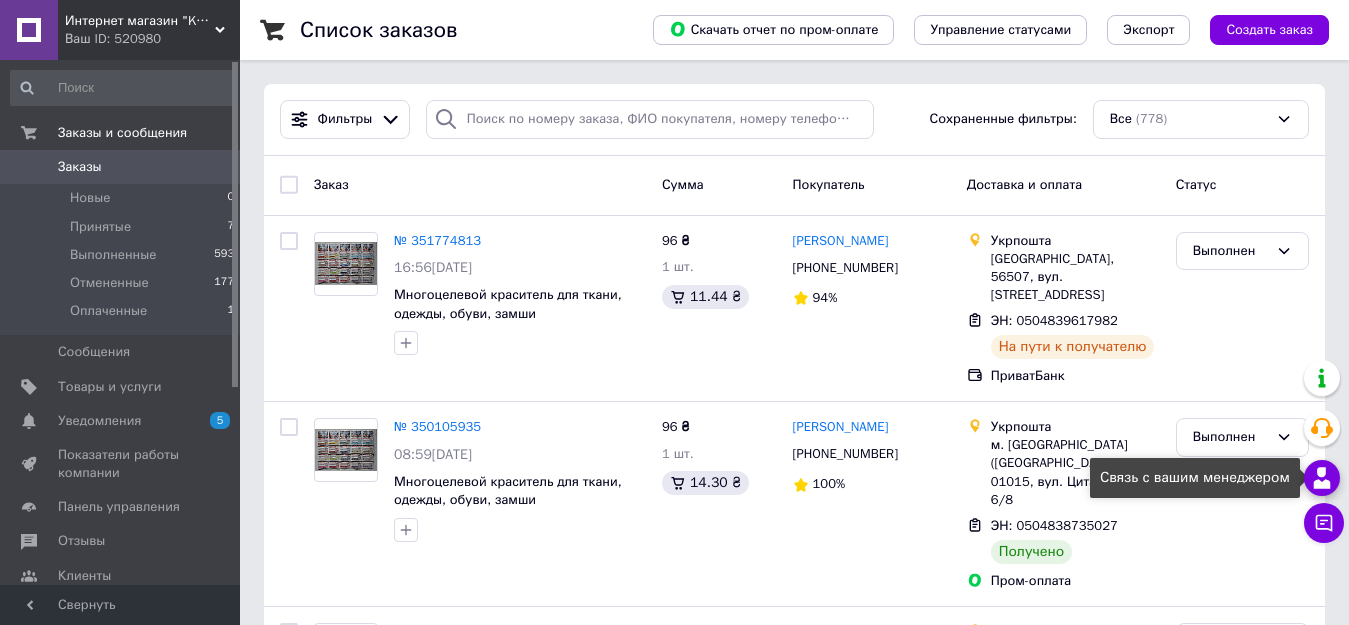 click 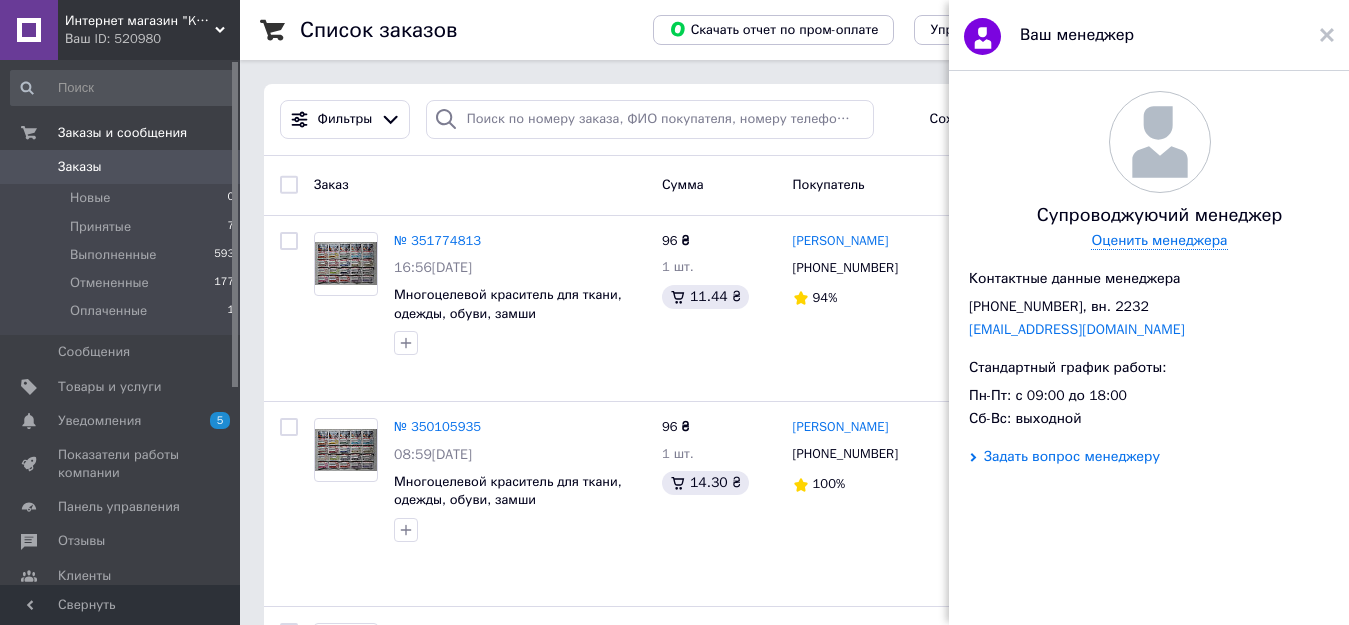 click on "Задать вопрос менеджеру" at bounding box center (1072, 457) 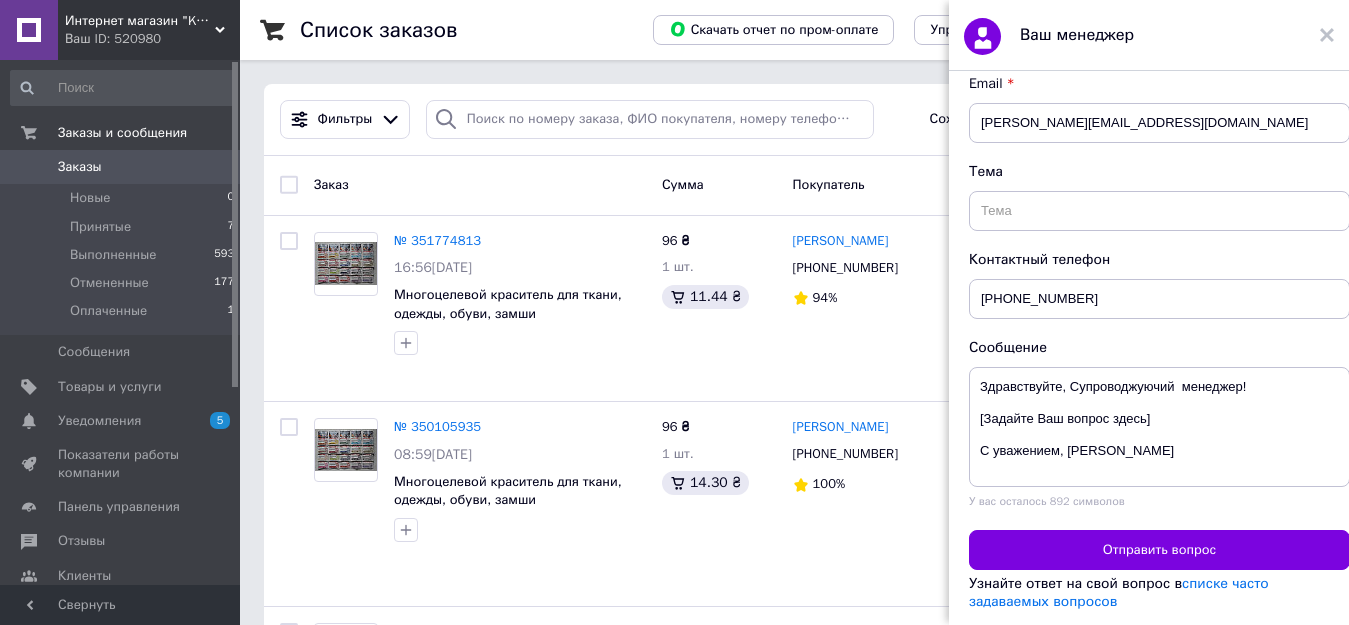 scroll, scrollTop: 521, scrollLeft: 0, axis: vertical 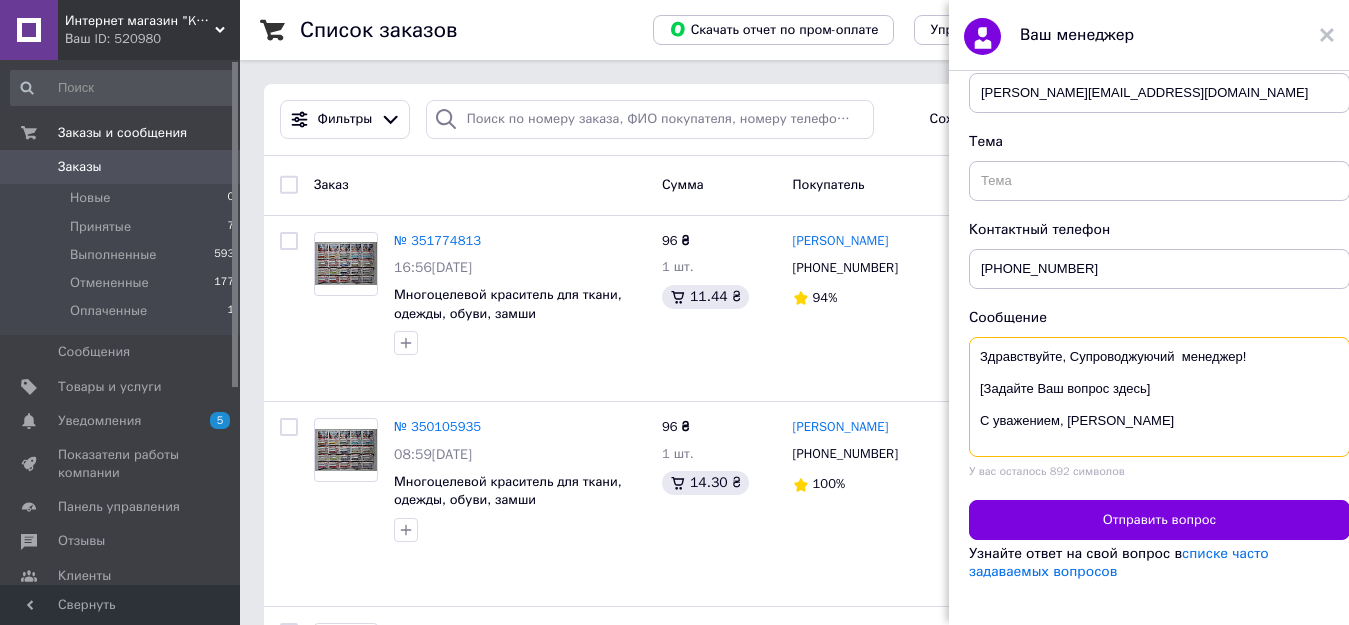 drag, startPoint x: 1145, startPoint y: 380, endPoint x: 975, endPoint y: 370, distance: 170.29387 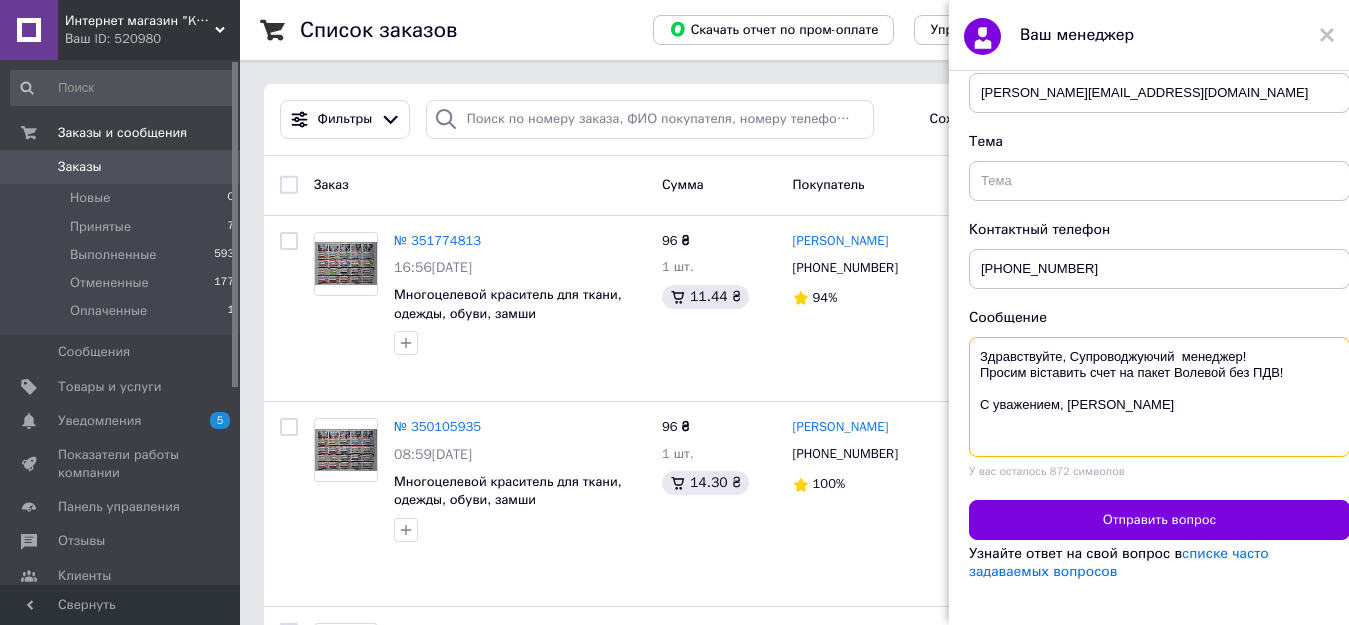 click on "Здравствуйте, Супроводжуючий  менеджер!
Просим віставить счет на пакет Волевой без ПДВ!
С уважением, [PERSON_NAME]" at bounding box center [1159, 397] 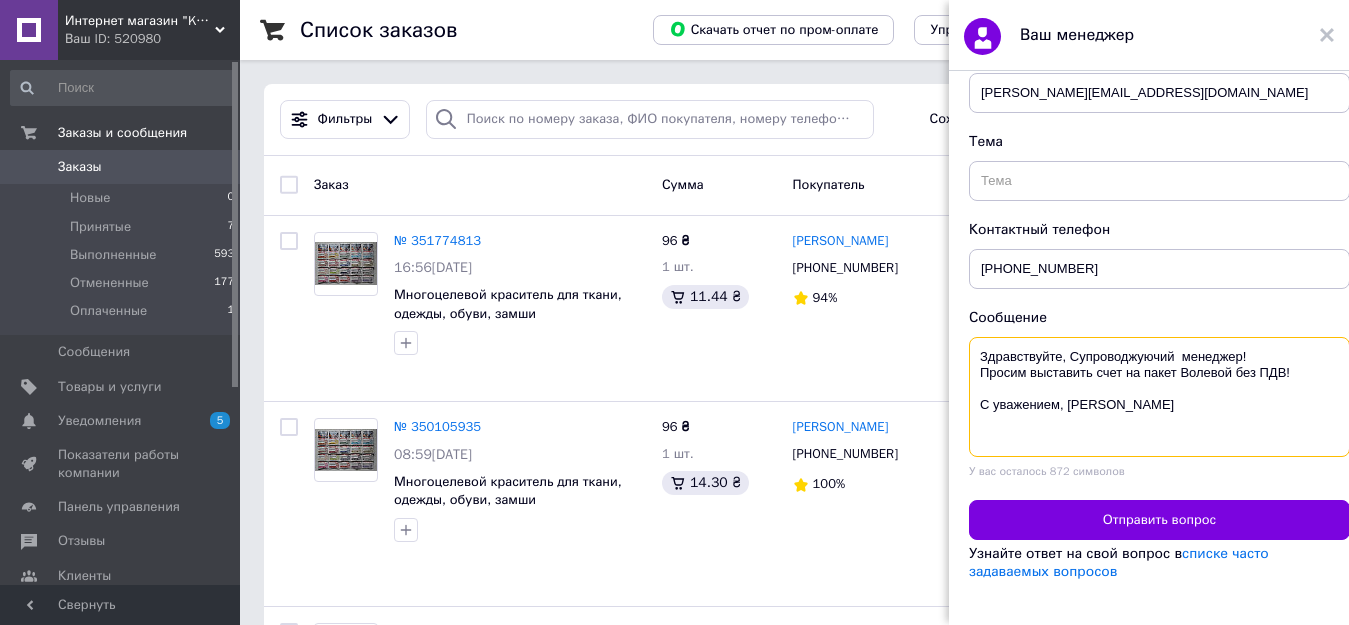 click on "Здравствуйте, Супроводжуючий  менеджер!
Просим выставить счет на пакет Волевой без ПДВ!
С уважением, [PERSON_NAME]" at bounding box center (1159, 397) 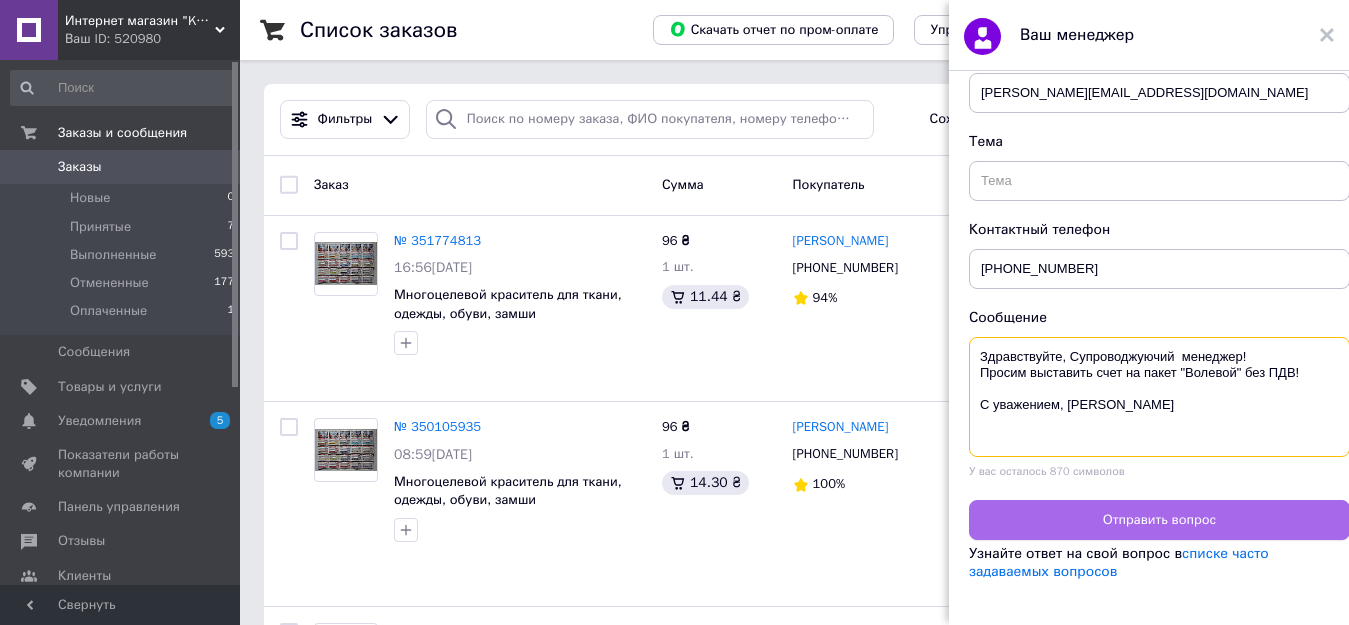 type on "Здравствуйте, Супроводжуючий  менеджер!
Просим выставить счет на пакет "Волевой" без ПДВ!
С уважением, [PERSON_NAME]" 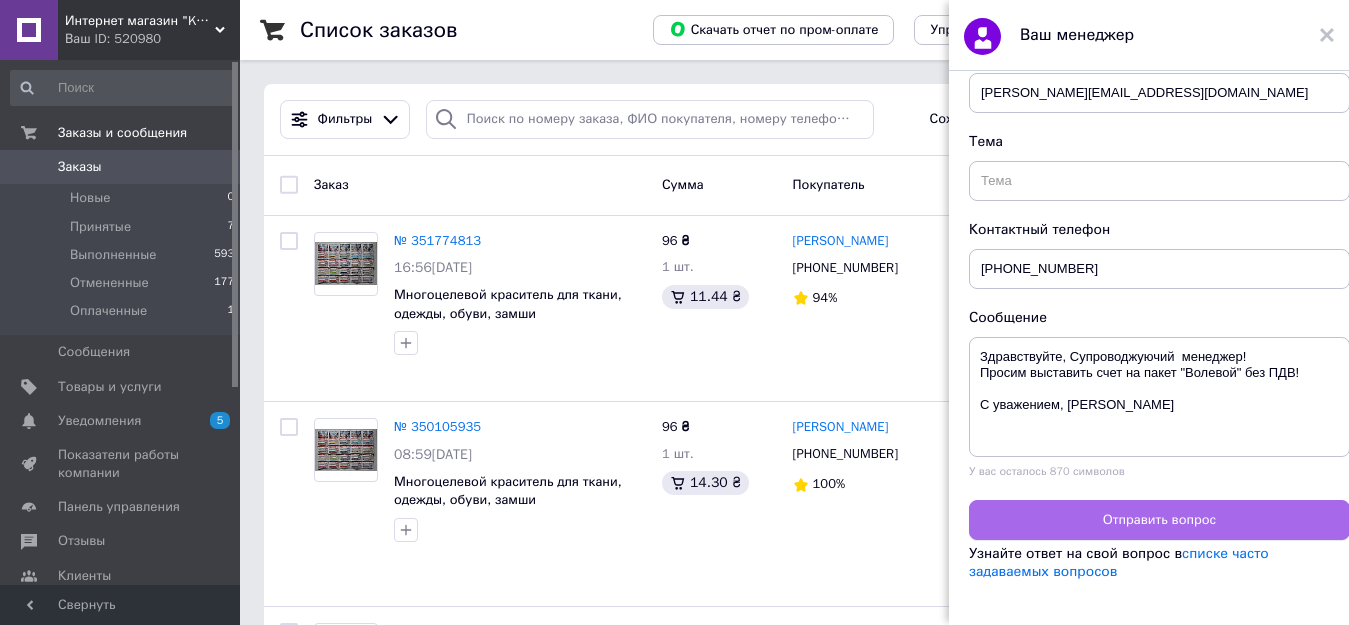 click on "Отправить вопрос" at bounding box center [1160, 520] 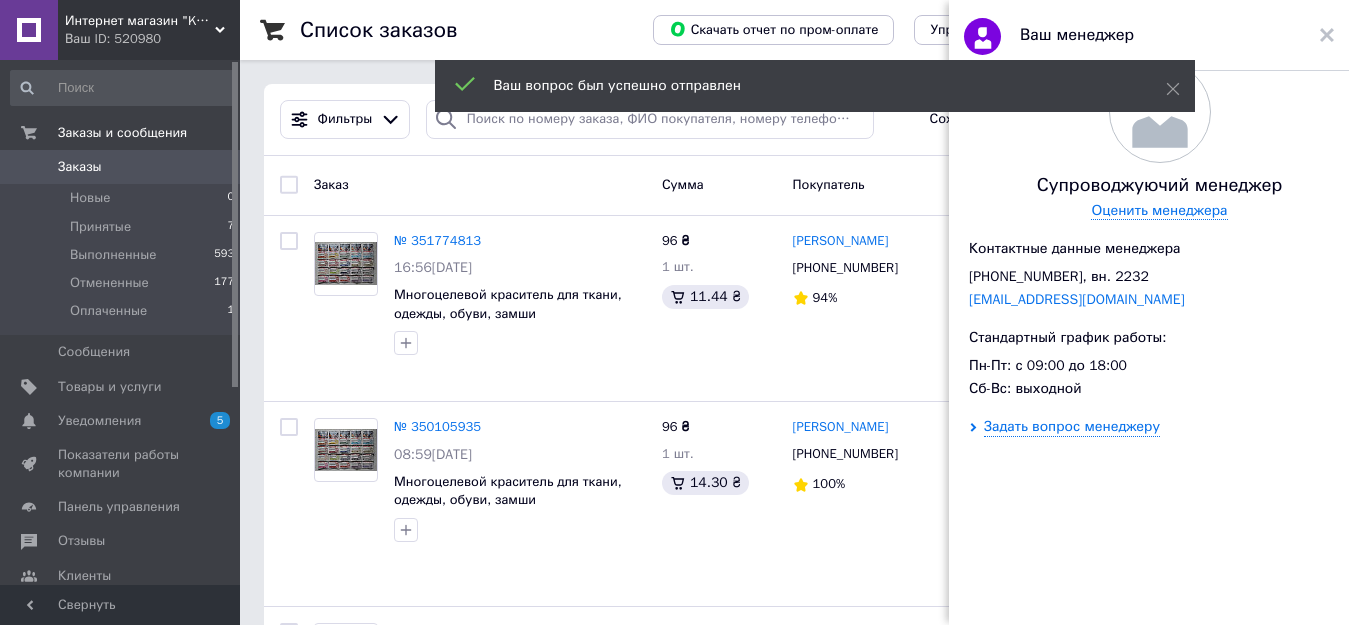 scroll, scrollTop: 0, scrollLeft: 0, axis: both 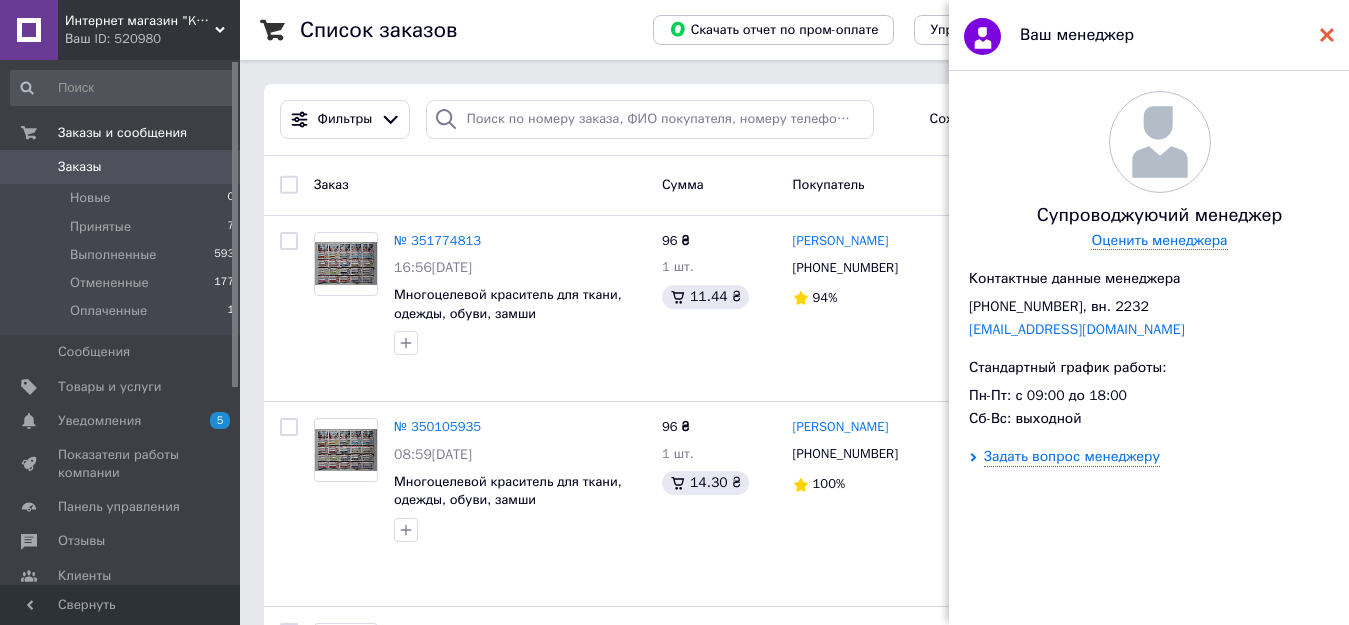 click 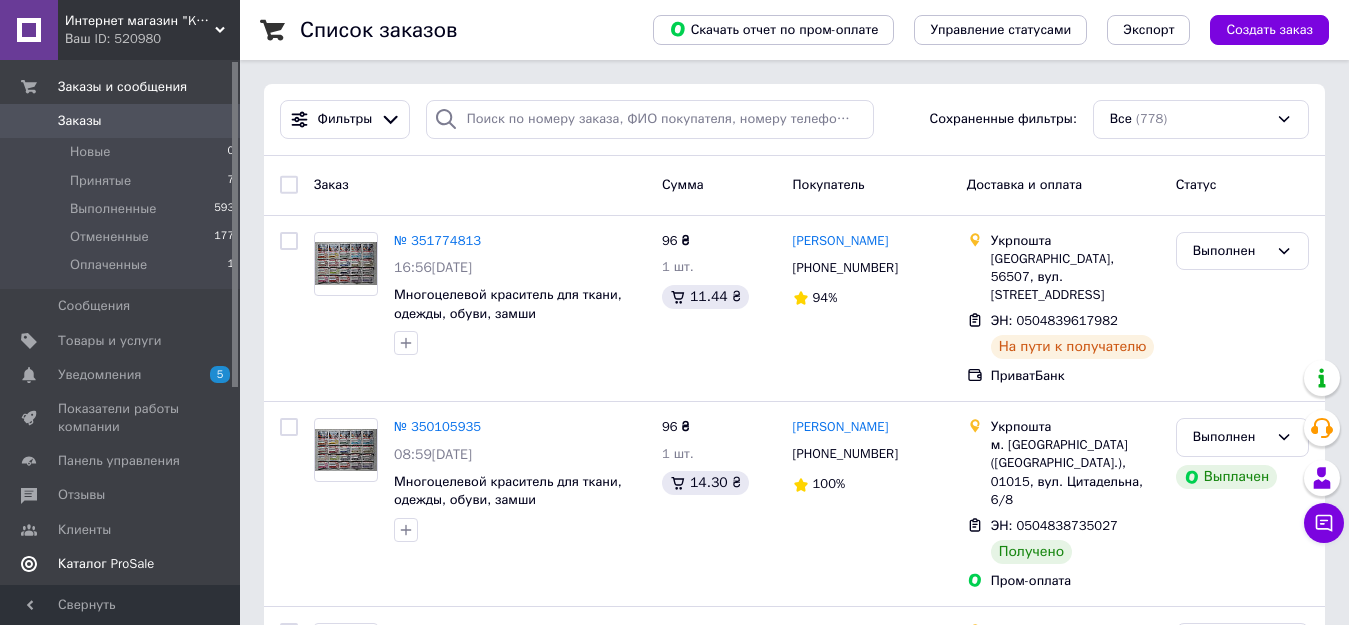 scroll, scrollTop: 0, scrollLeft: 0, axis: both 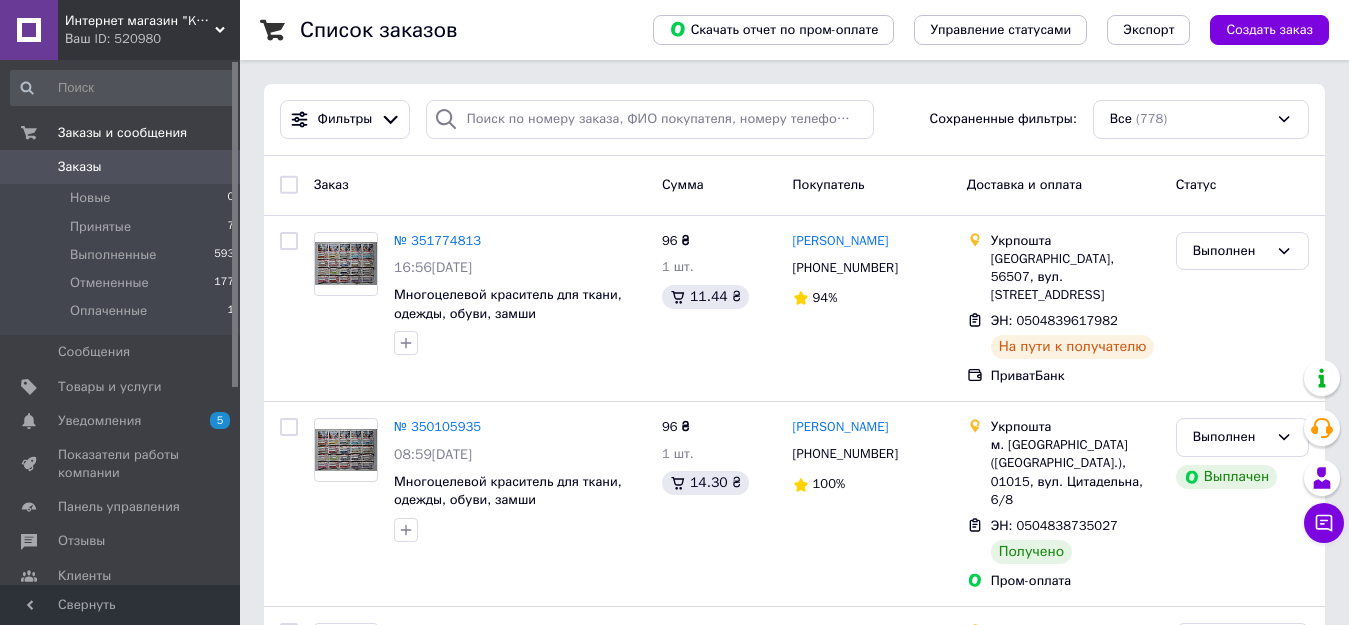 click on "Интернет магазин "Kolorstar" Ваш ID: 520980" at bounding box center [149, 30] 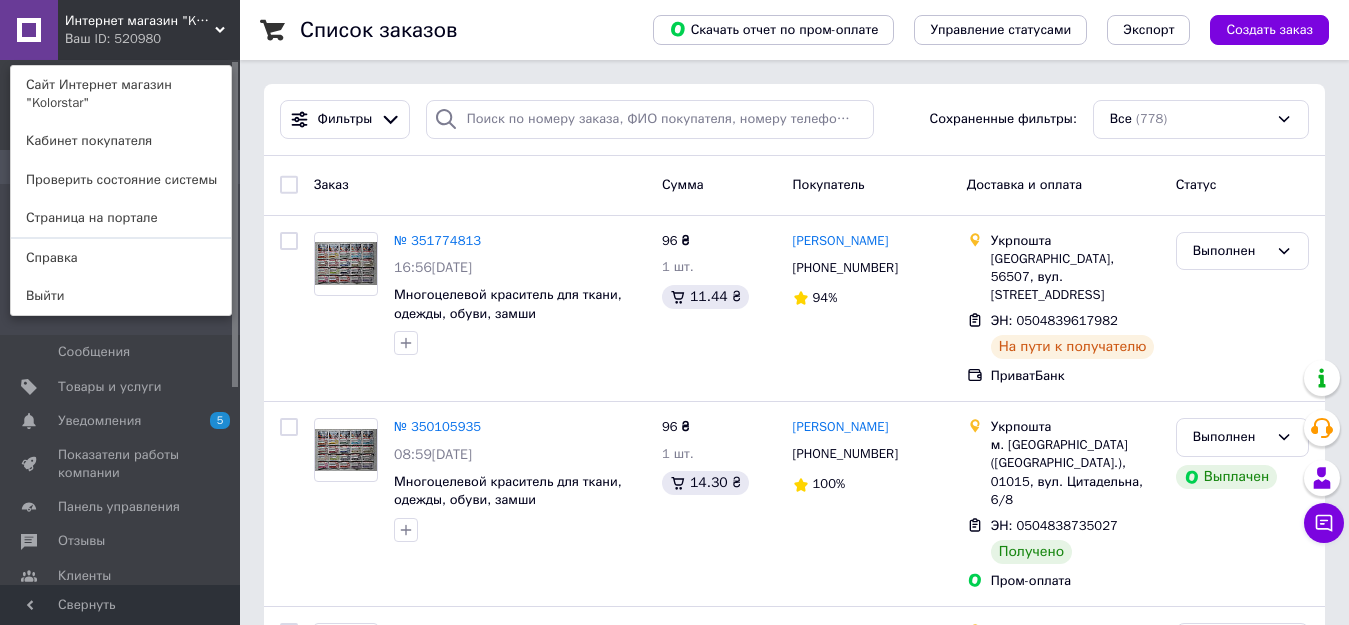 click on "Интернет магазин "Kolorstar" Ваш ID: 520980 Сайт Интернет магазин "Kolorstar" Кабинет покупателя Проверить состояние системы Страница на портале Справка Выйти" at bounding box center (120, 30) 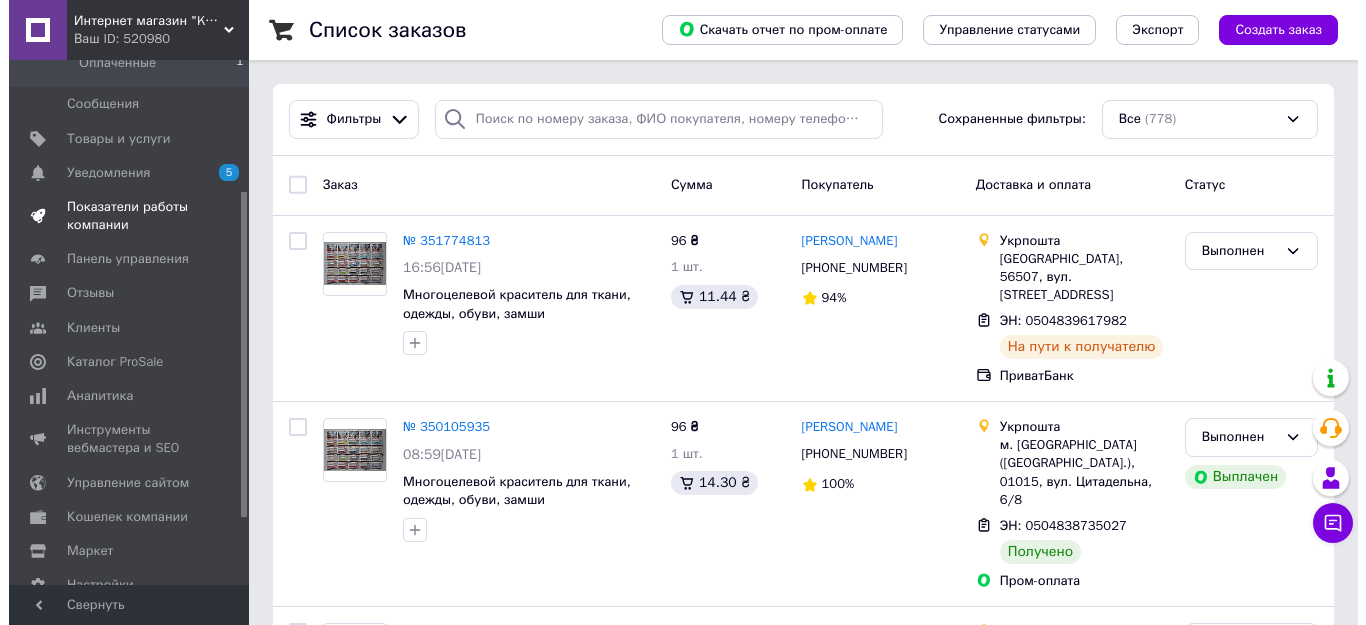 scroll, scrollTop: 300, scrollLeft: 0, axis: vertical 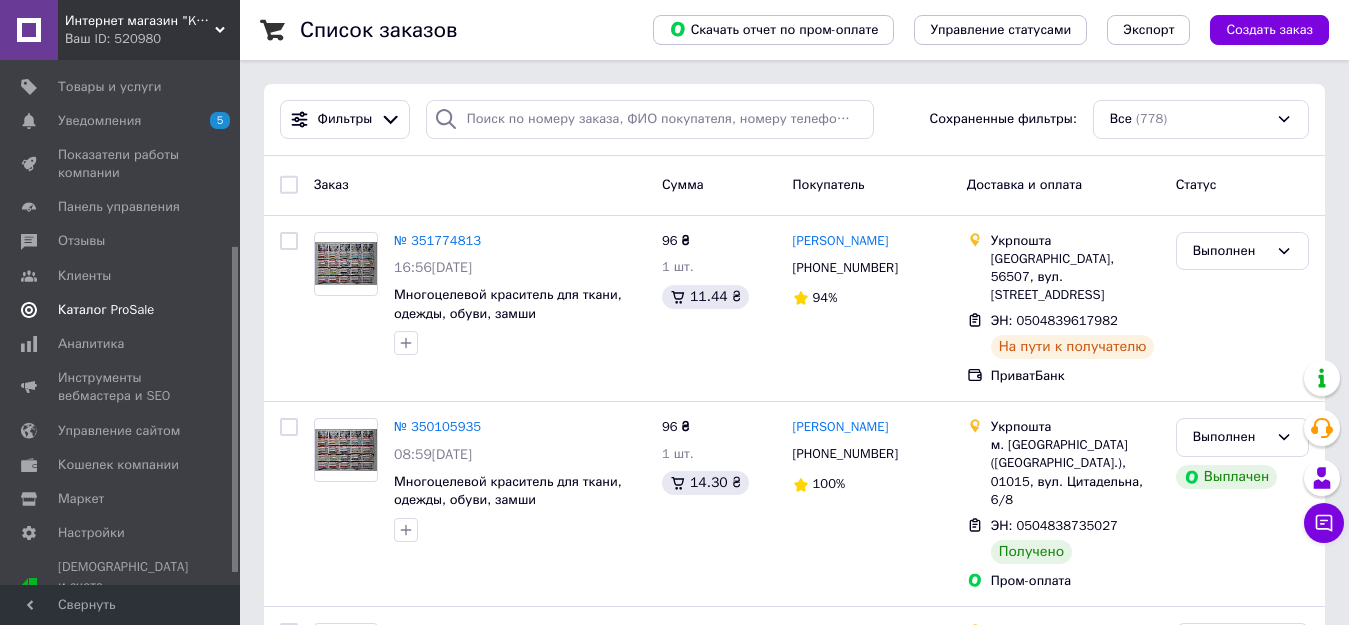 click on "Каталог ProSale" at bounding box center [106, 310] 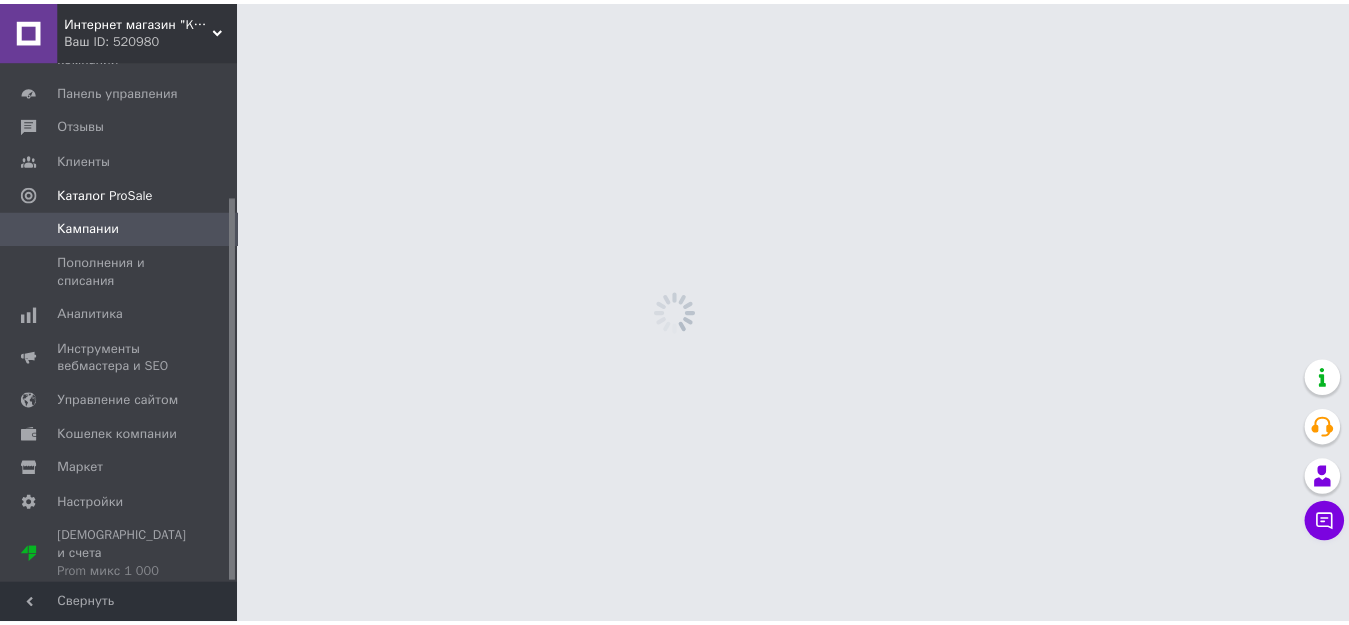 scroll, scrollTop: 185, scrollLeft: 0, axis: vertical 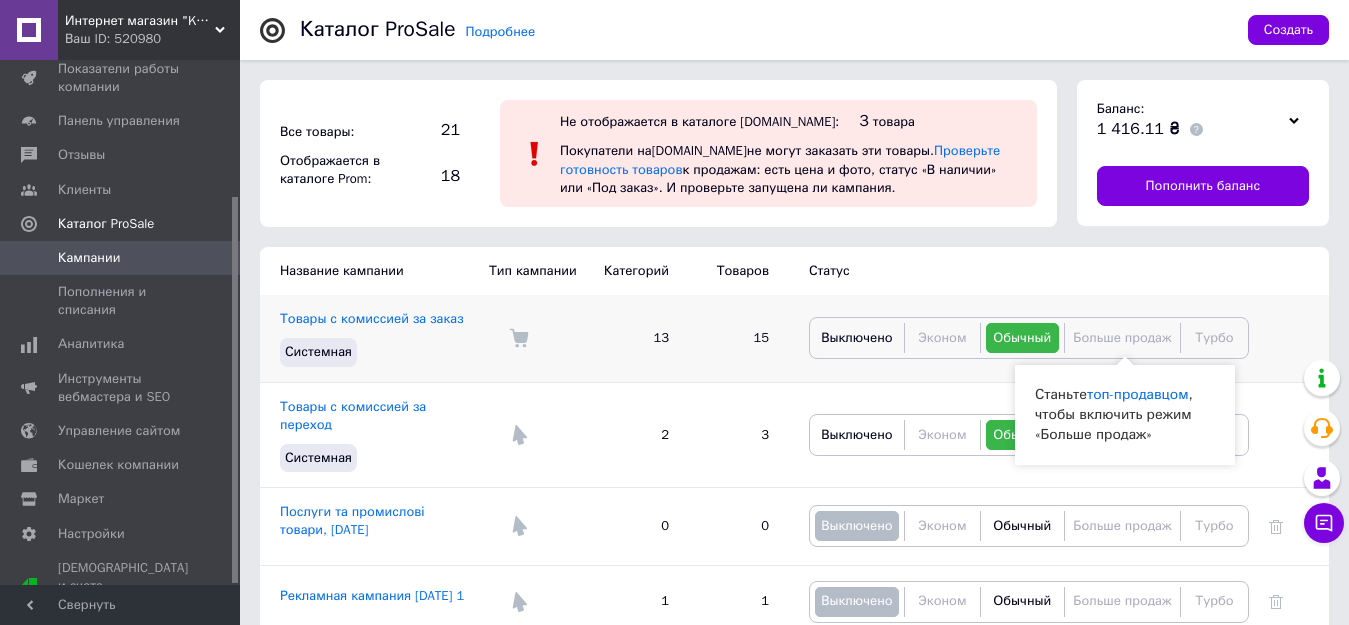 click on "Больше продаж" at bounding box center (1122, 337) 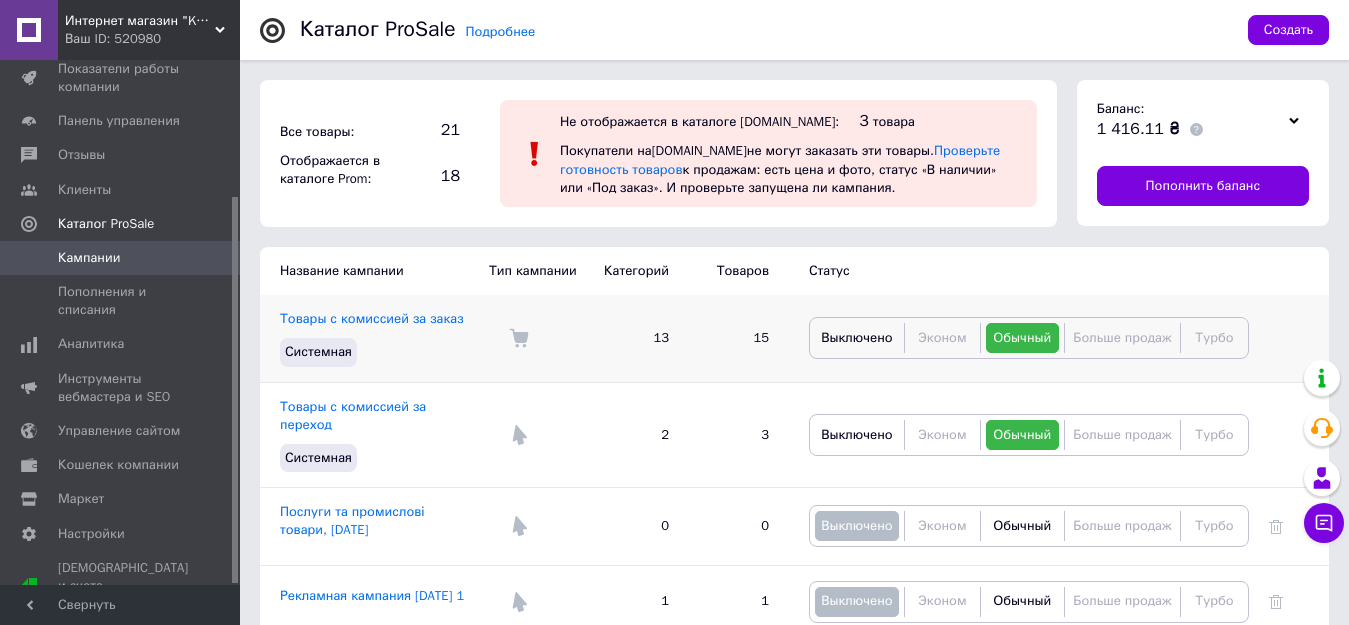 scroll, scrollTop: 114, scrollLeft: 0, axis: vertical 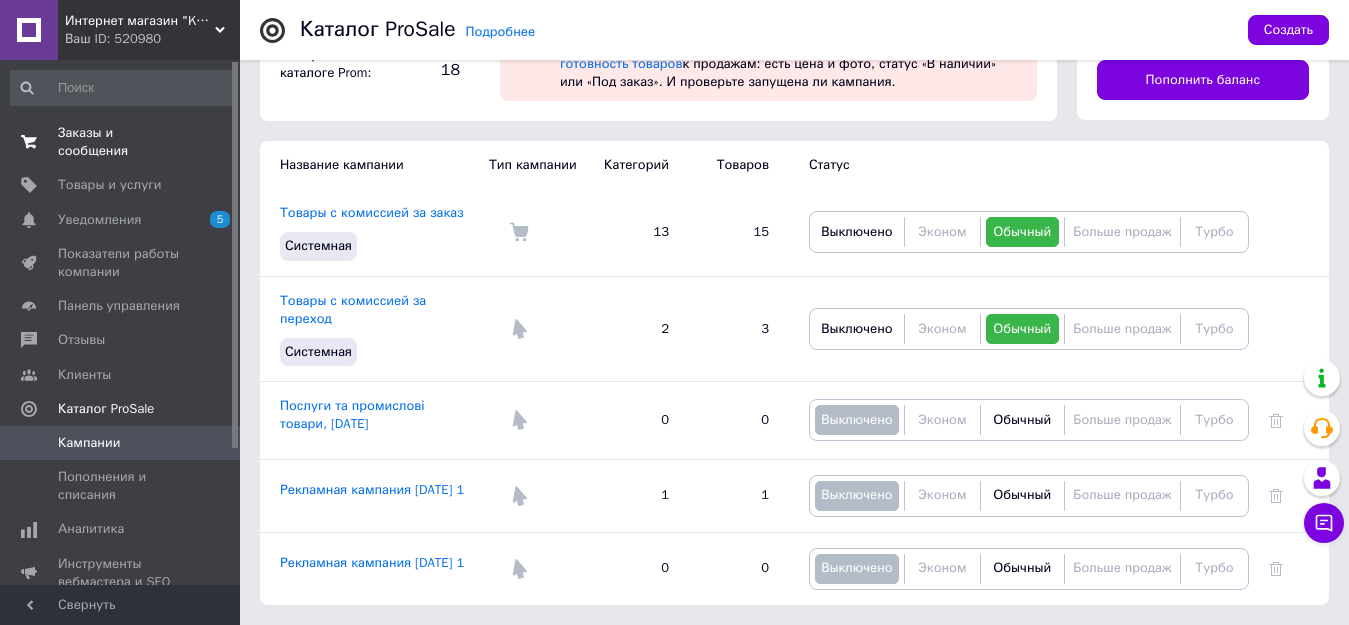 click on "Заказы и сообщения" at bounding box center [121, 142] 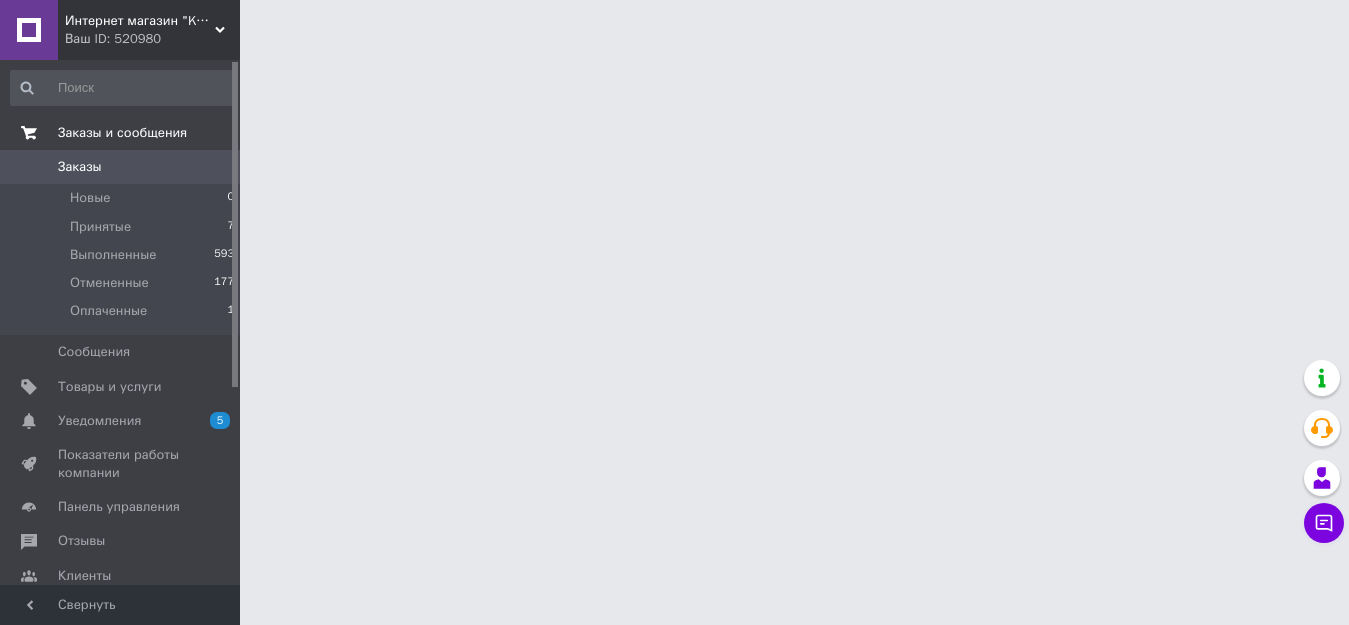 scroll, scrollTop: 0, scrollLeft: 0, axis: both 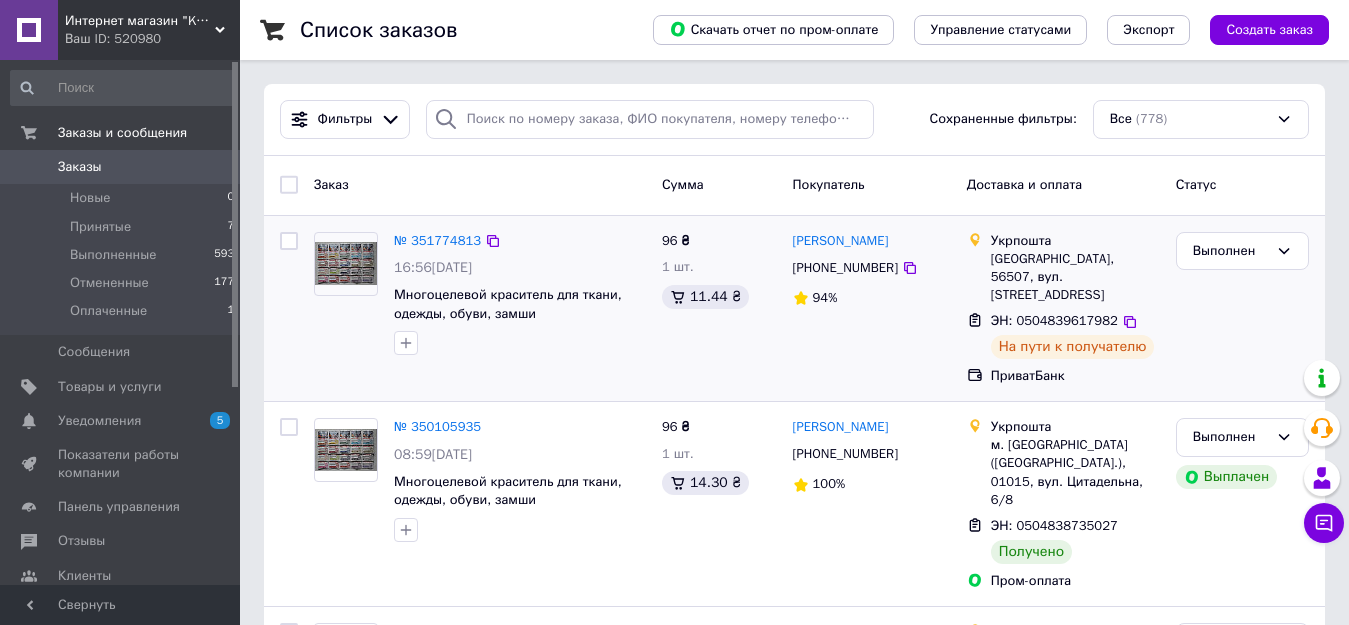 click at bounding box center [289, 241] 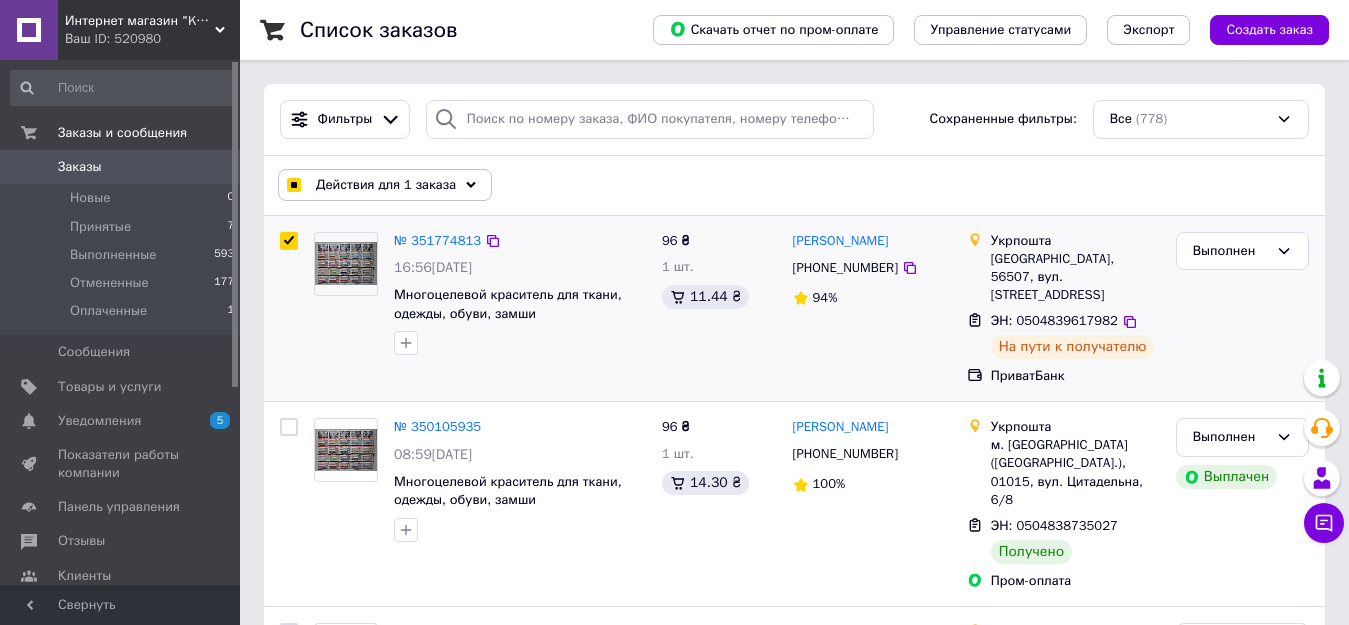 click at bounding box center (289, 241) 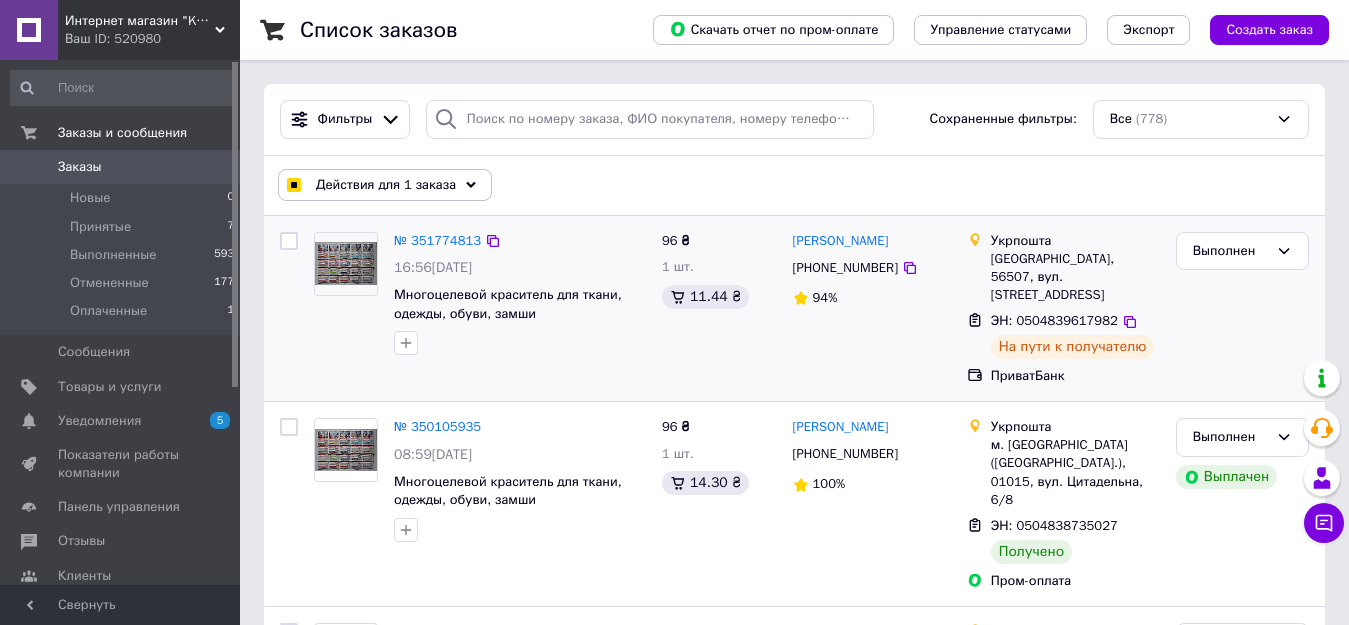 checkbox on "false" 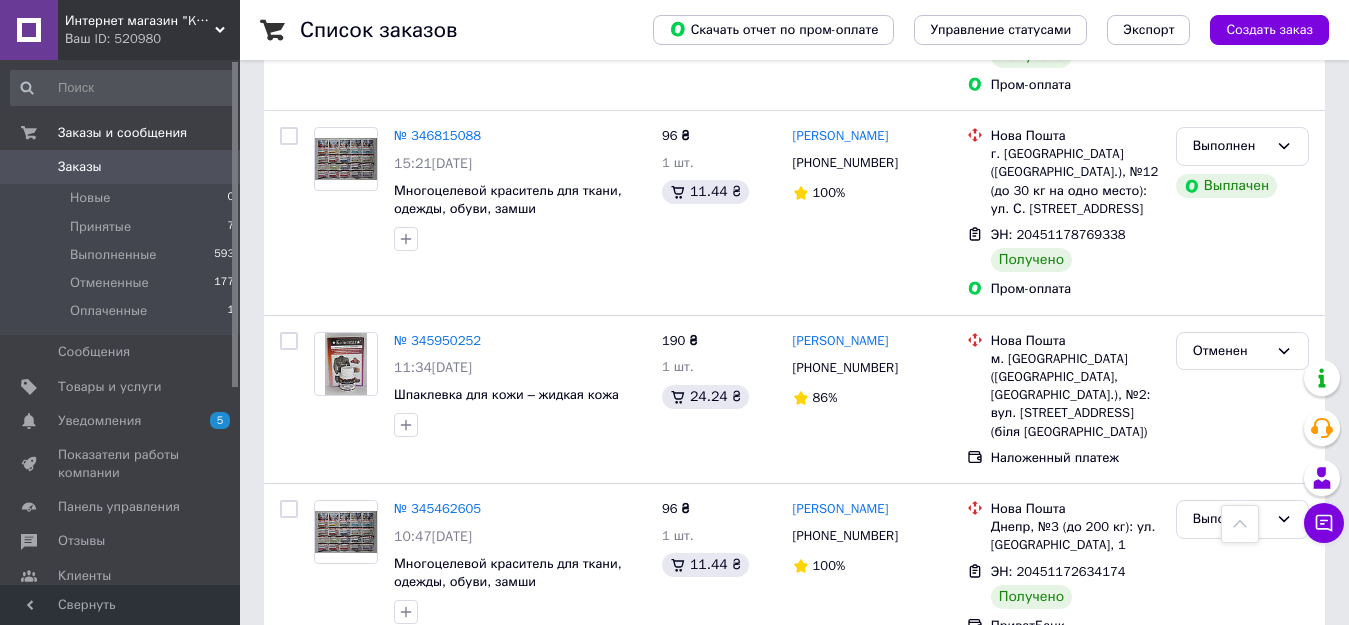 scroll, scrollTop: 1500, scrollLeft: 0, axis: vertical 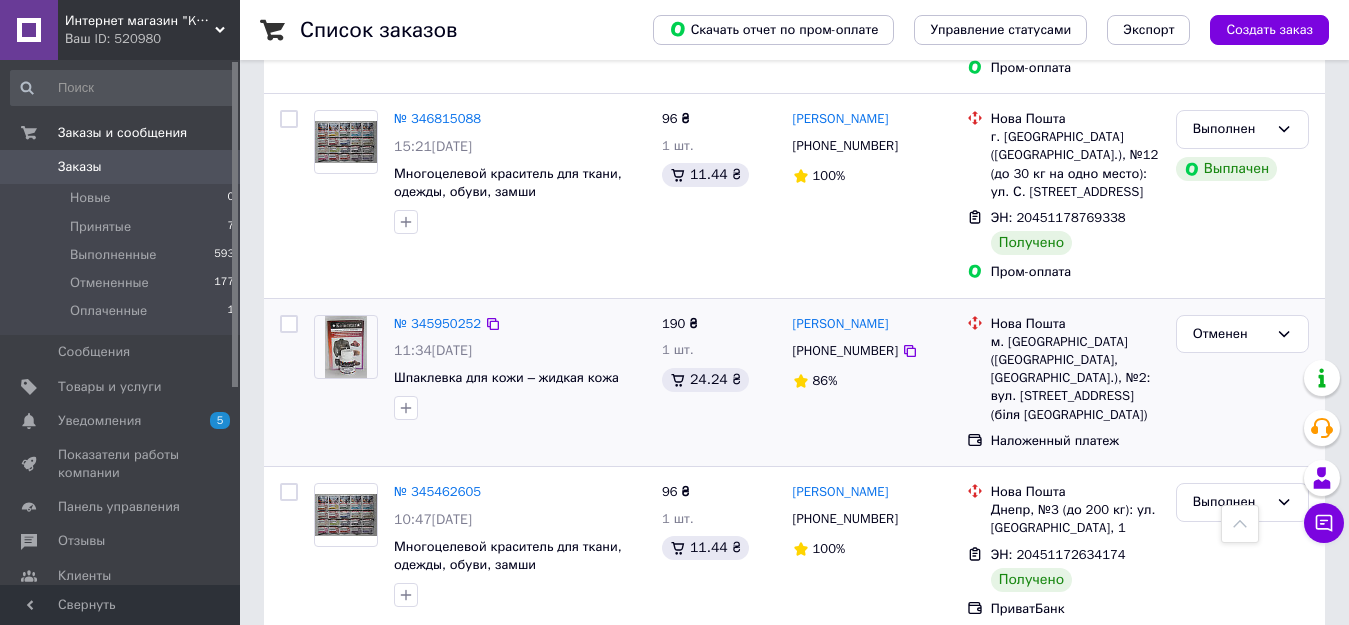 click at bounding box center [289, 324] 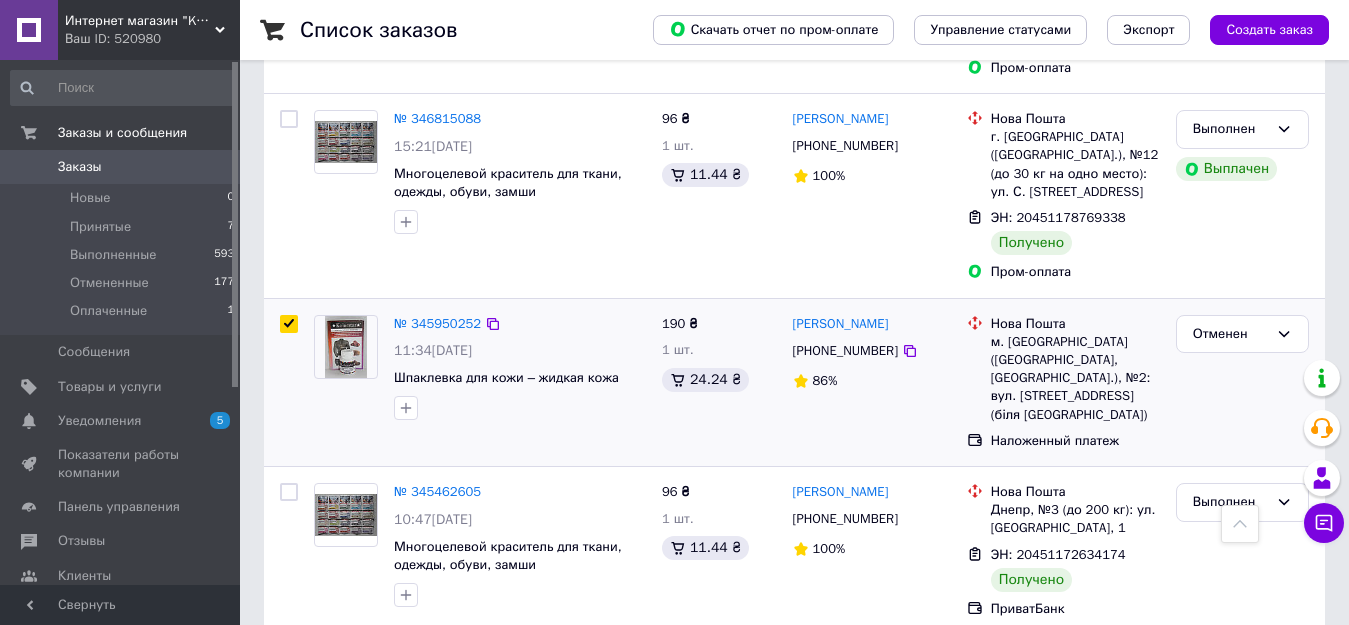 checkbox on "true" 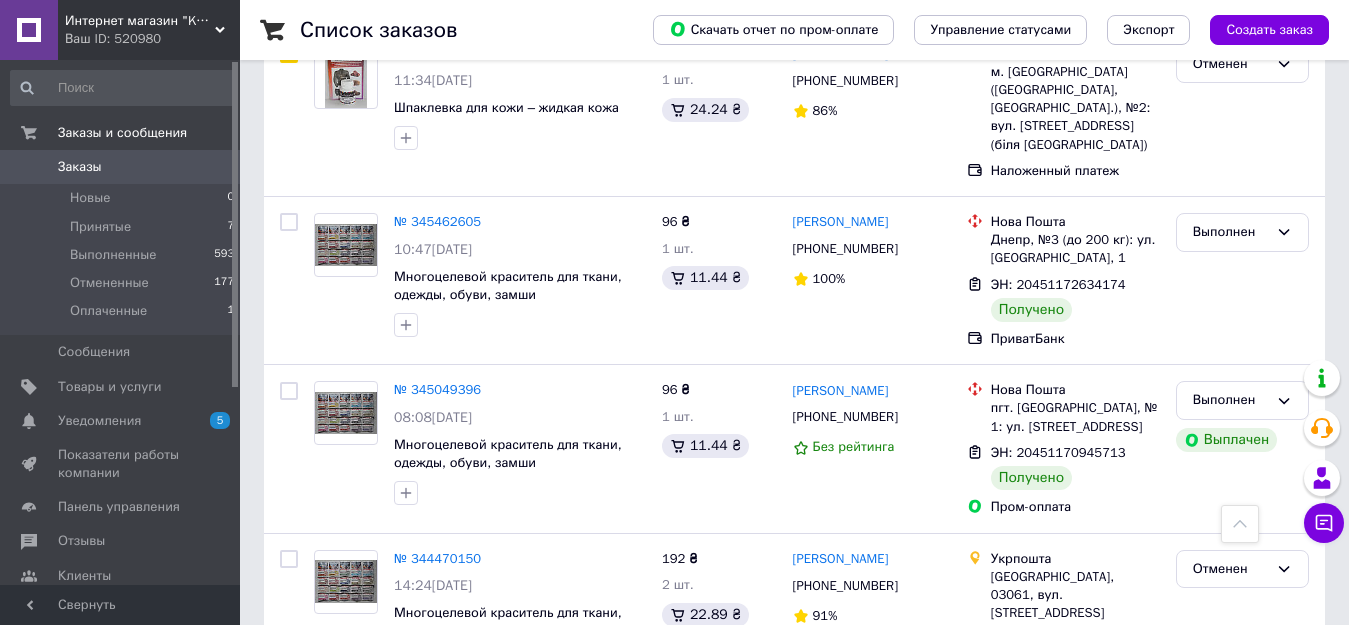 scroll, scrollTop: 1800, scrollLeft: 0, axis: vertical 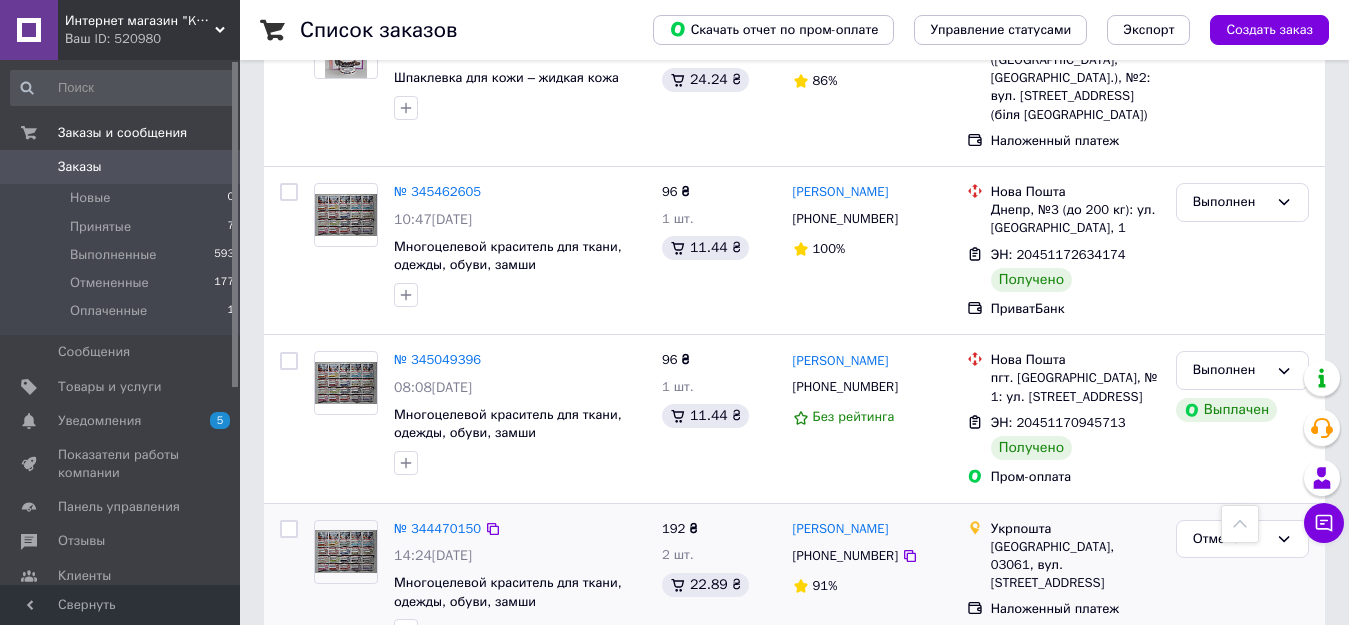 click at bounding box center (289, 529) 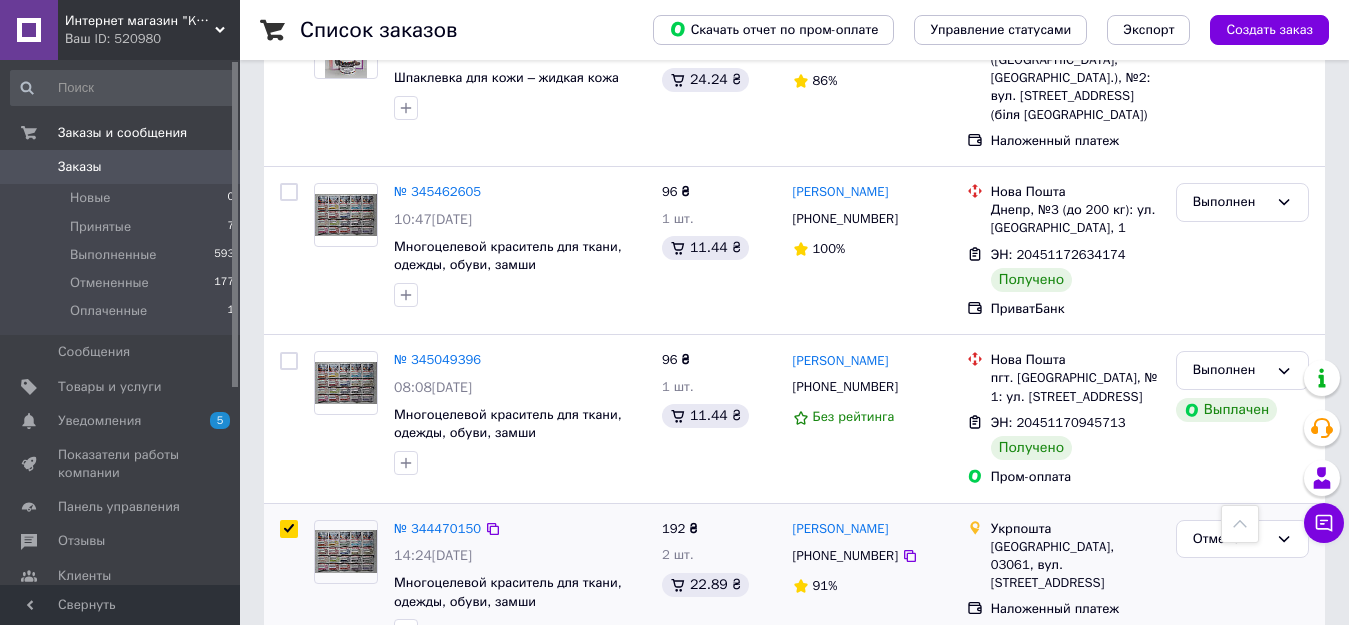 checkbox on "true" 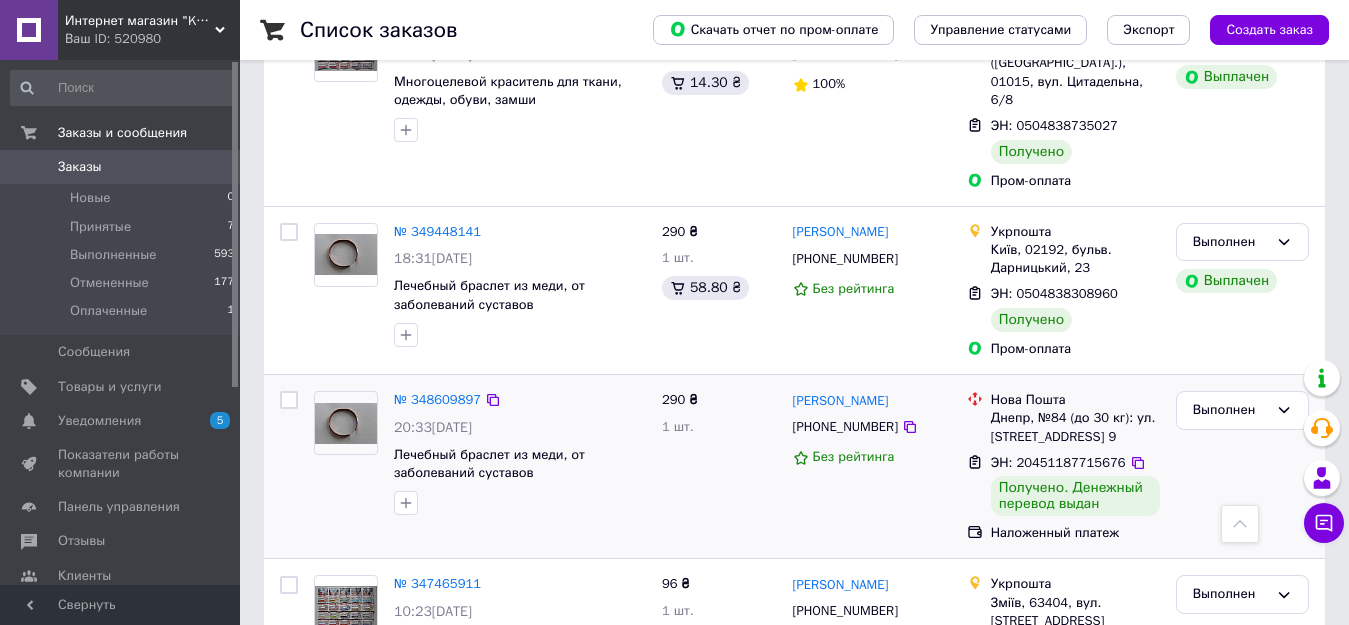 scroll, scrollTop: 0, scrollLeft: 0, axis: both 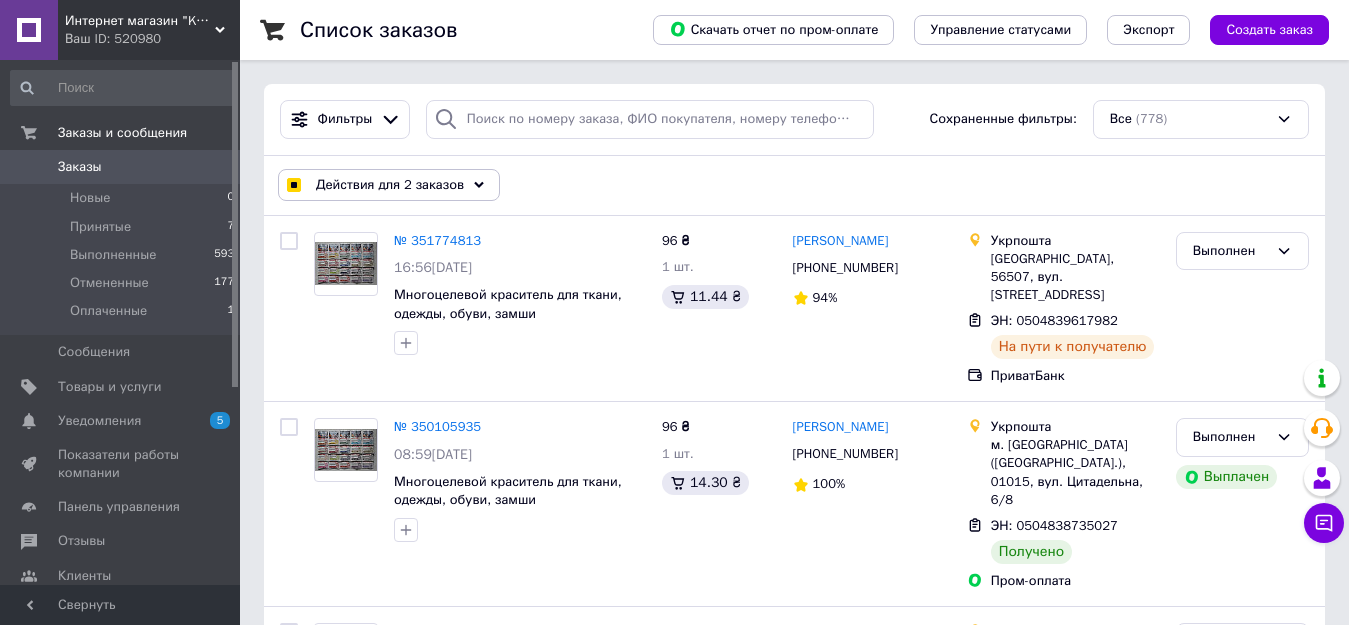 click 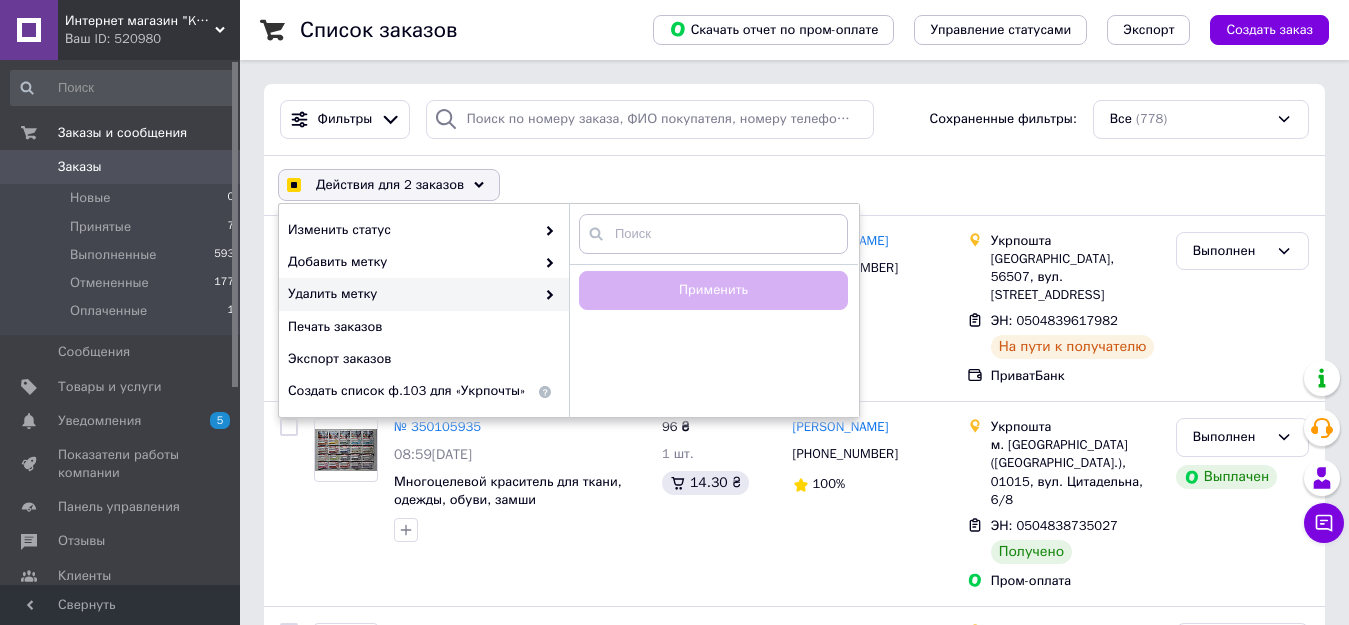 click on "Удалить метку" at bounding box center [411, 294] 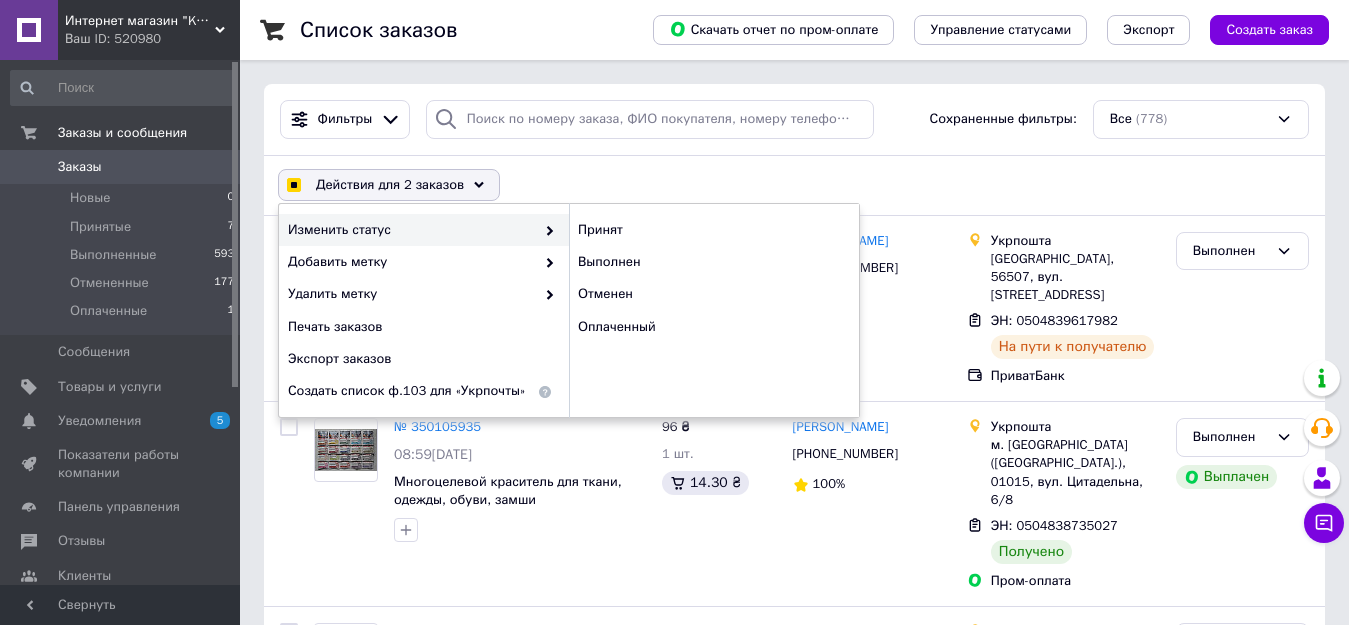 click on "Действия для 2 заказов Выбрать все 778 заказов Выбраны все 778 заказов Отменить выбранные Изменить статус Принят Выполнен Отменен Оплаченный Добавить метку Удалить метку Печать заказов Экспорт заказов Создать список ф.103 для «Укрпочты»" at bounding box center (794, 185) 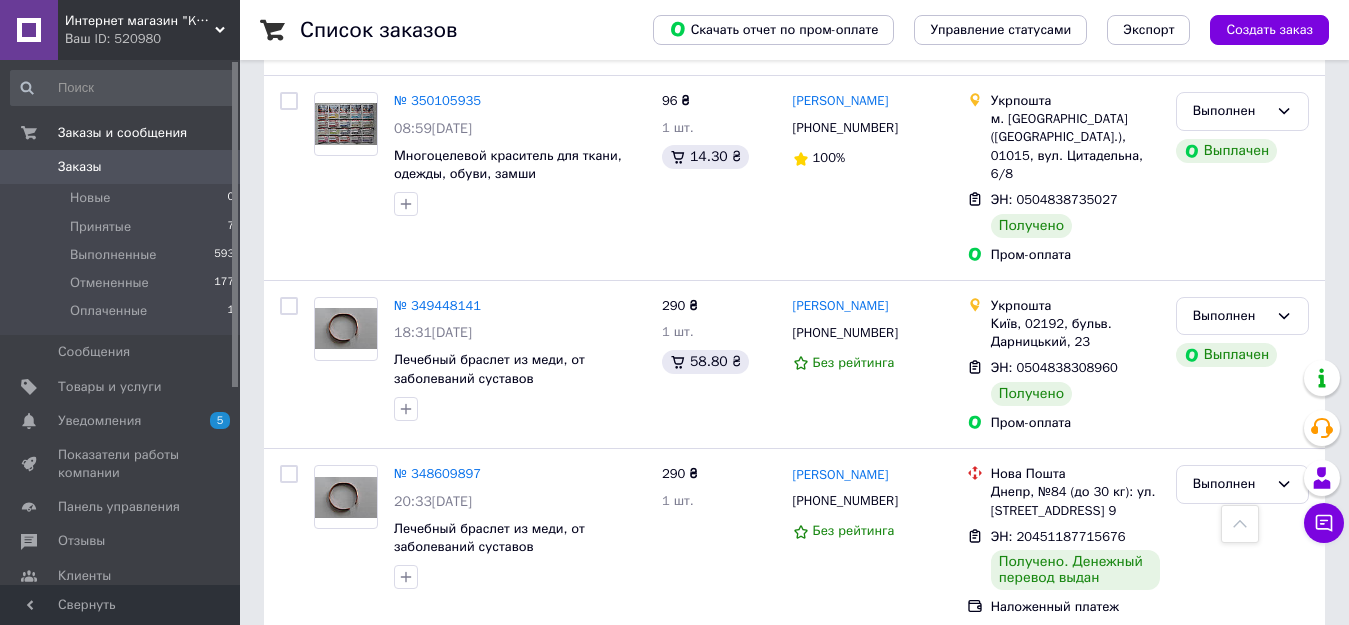 scroll, scrollTop: 0, scrollLeft: 0, axis: both 